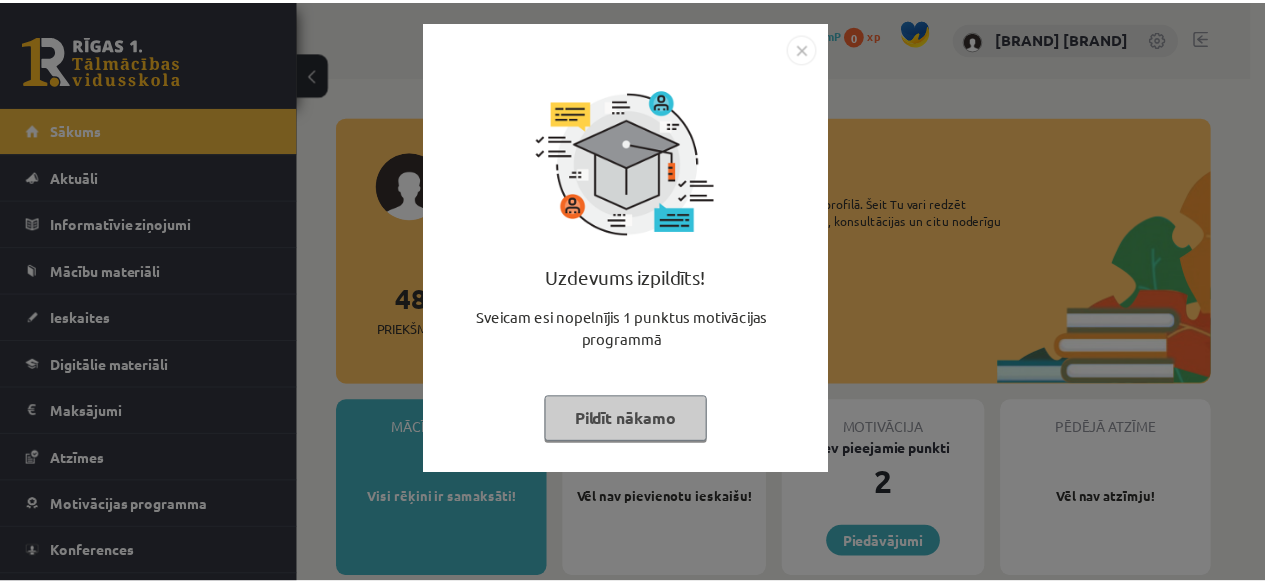 scroll, scrollTop: 0, scrollLeft: 0, axis: both 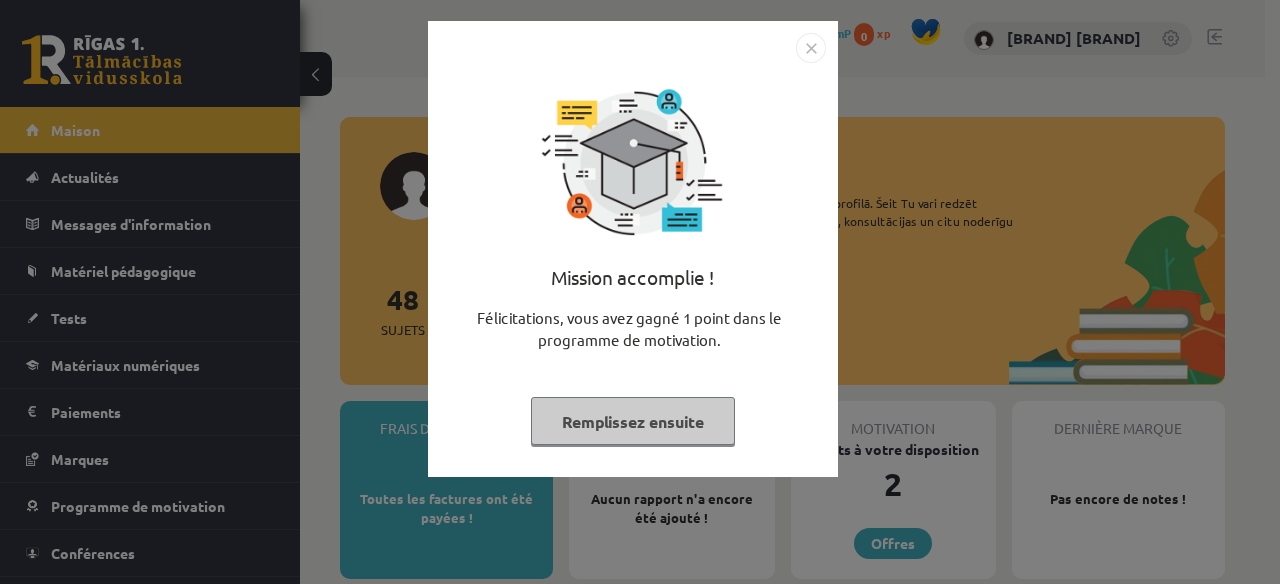 click on "Remplissez ensuite" at bounding box center (633, 421) 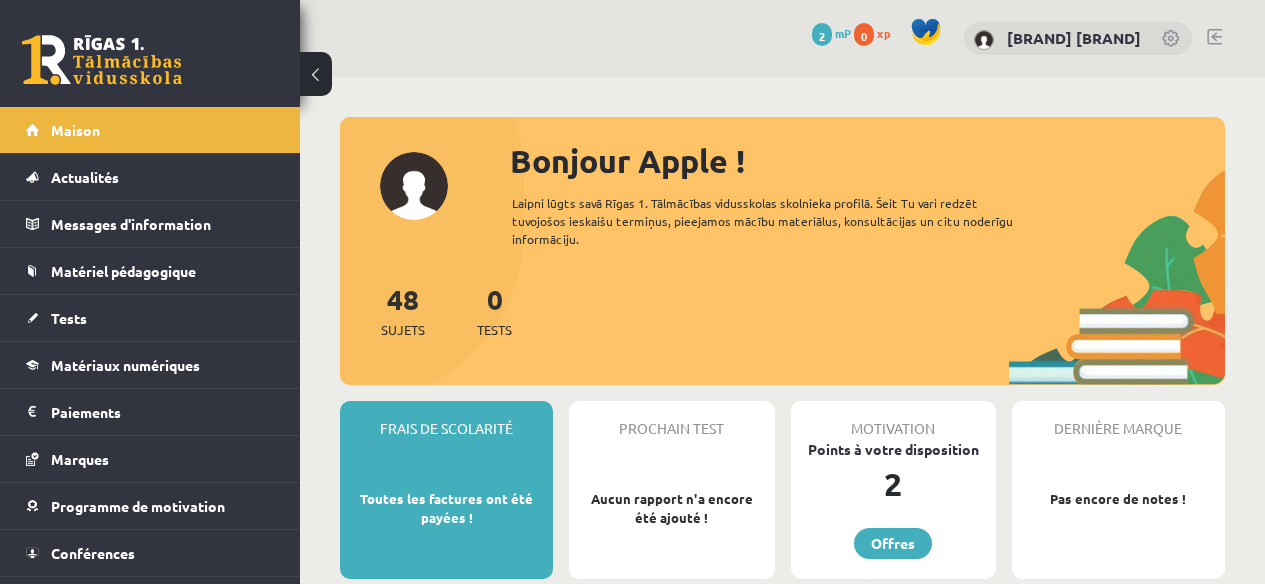 scroll, scrollTop: 13, scrollLeft: 0, axis: vertical 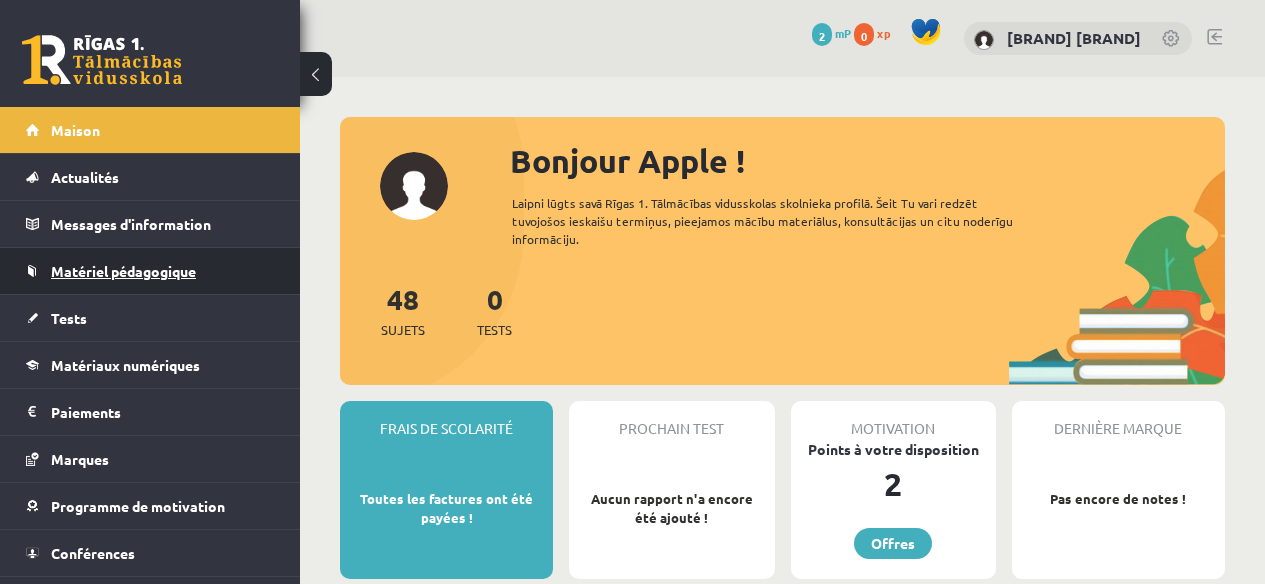 click on "Matériel pédagogique" at bounding box center (123, 271) 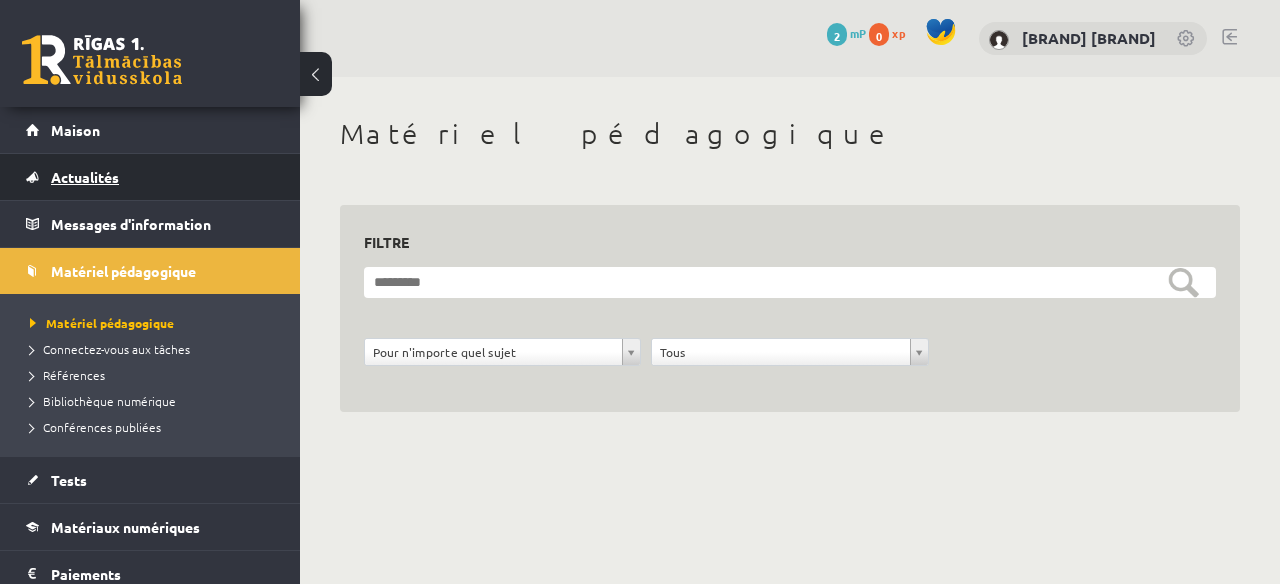 click on "Actualités" at bounding box center [85, 177] 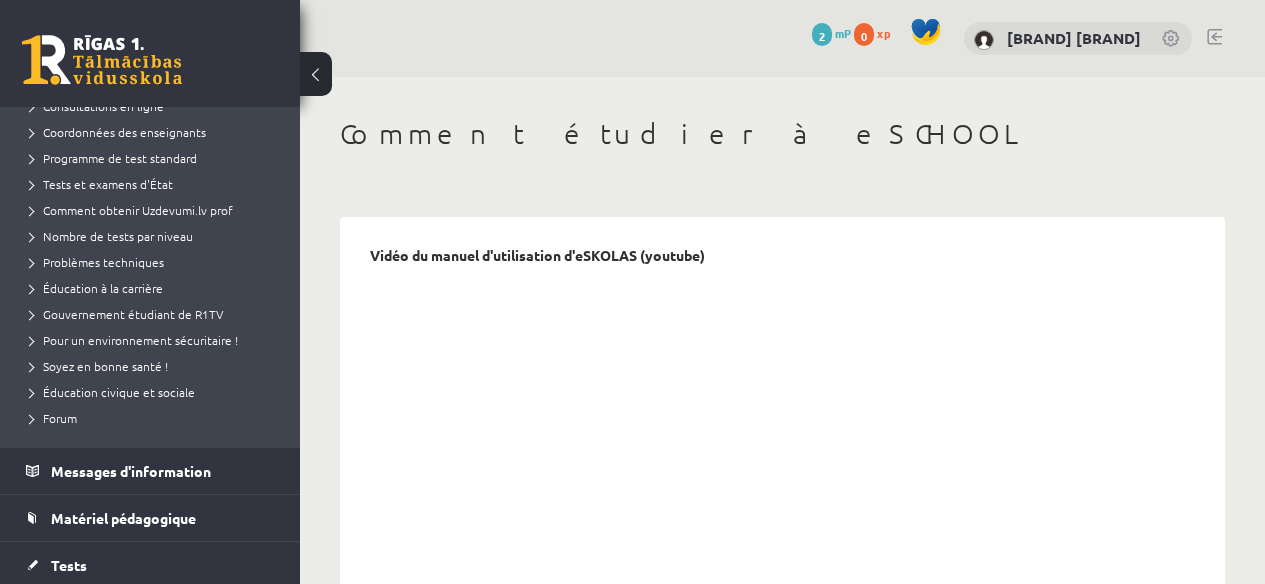 scroll, scrollTop: 233, scrollLeft: 0, axis: vertical 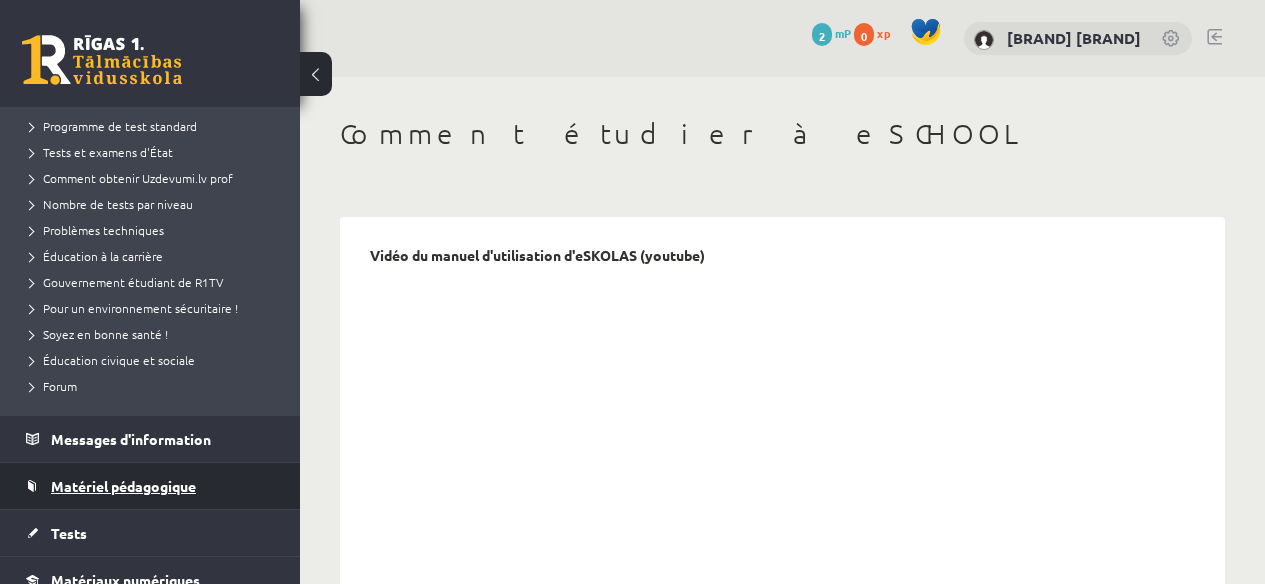 click on "Matériel pédagogique" at bounding box center (150, 486) 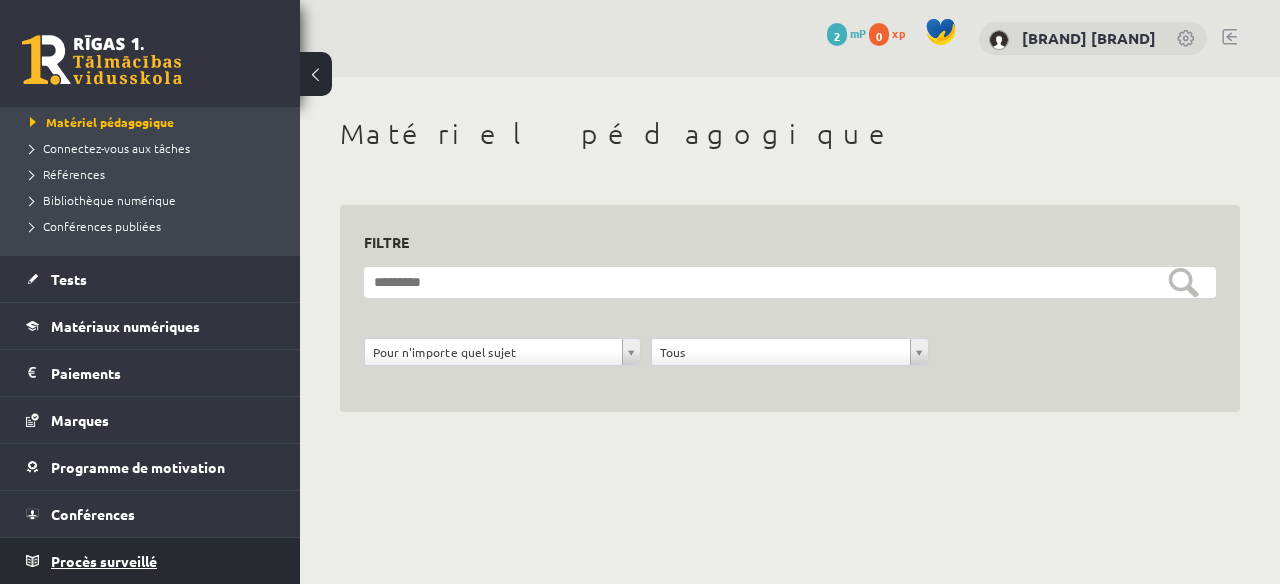 scroll, scrollTop: 202, scrollLeft: 0, axis: vertical 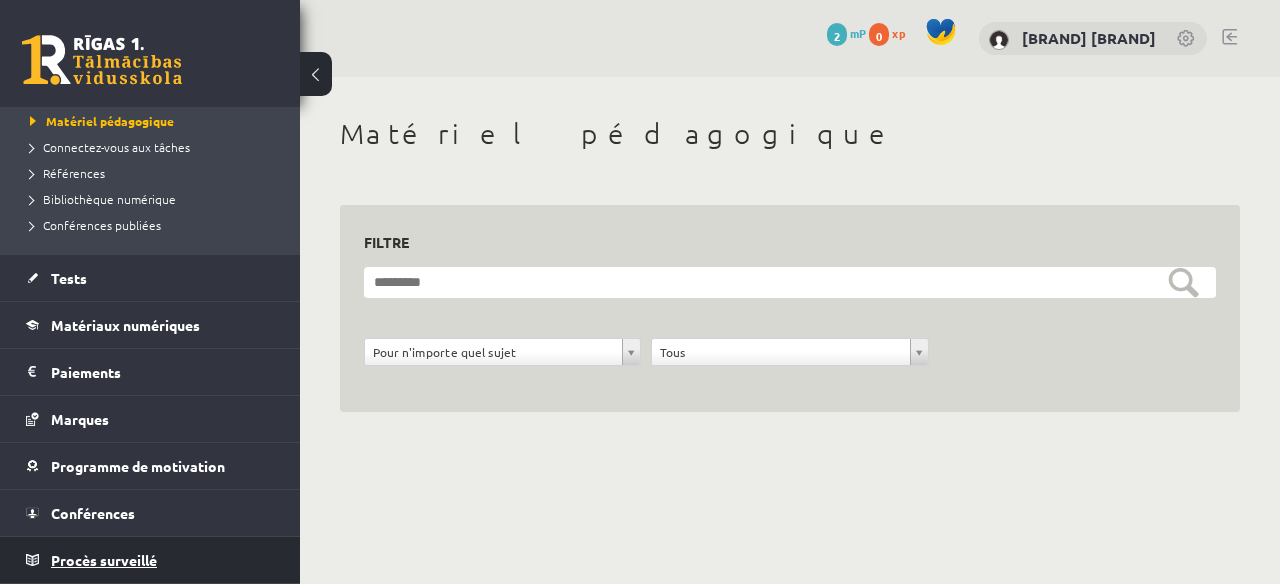 click on "[DOCUMENT_TYPE]" at bounding box center (104, 560) 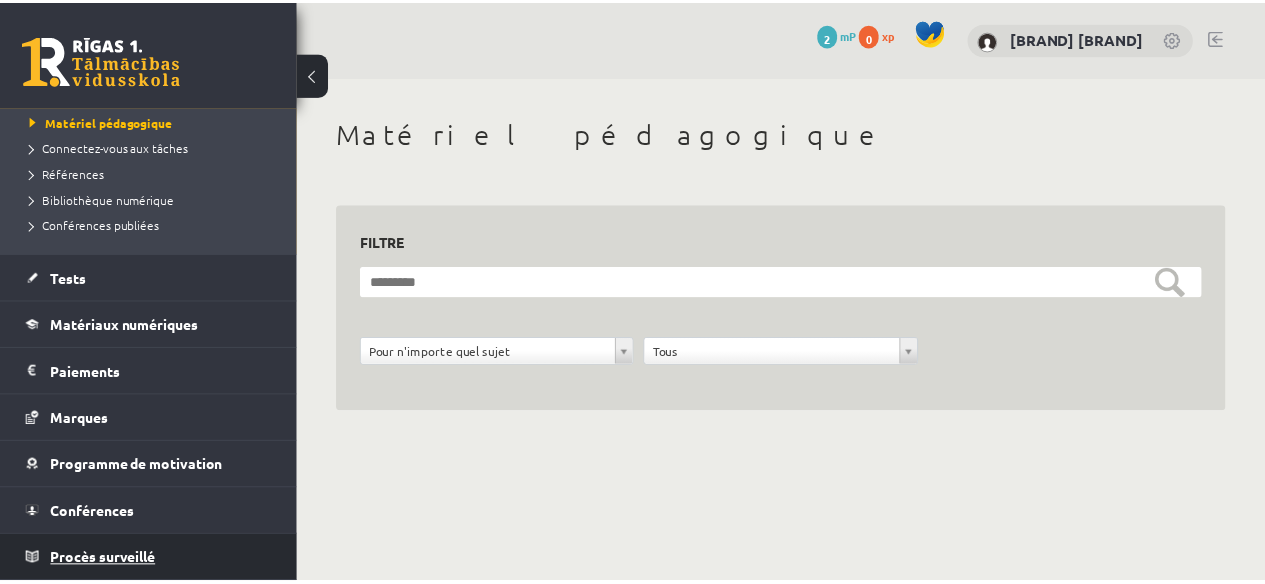 scroll, scrollTop: 39, scrollLeft: 0, axis: vertical 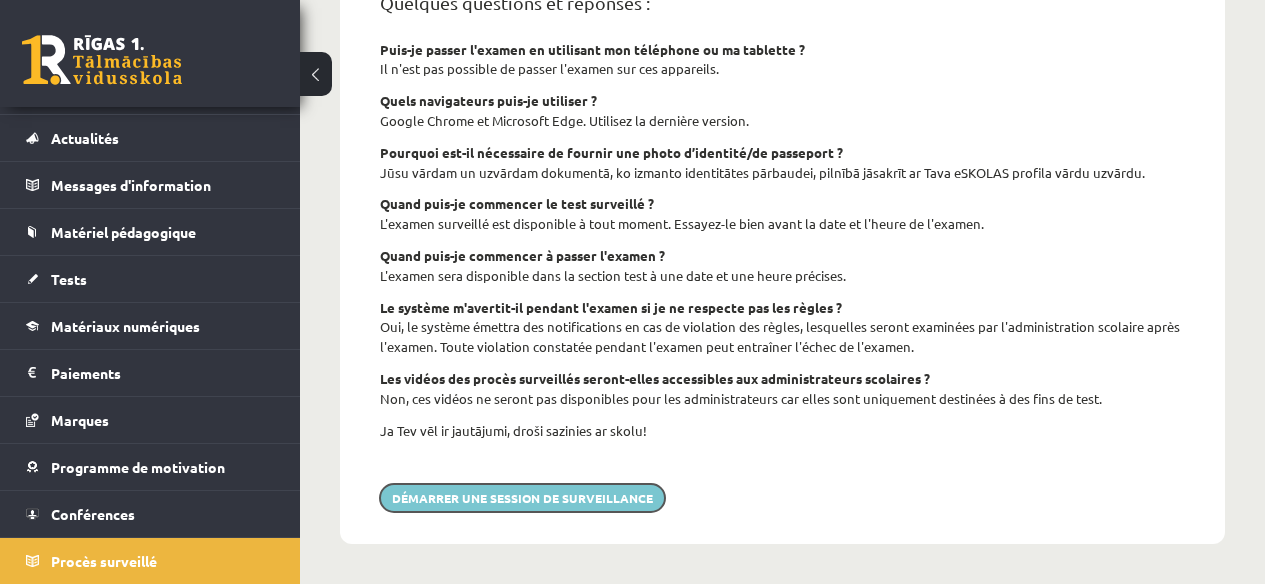 click on "Démarrer une session de surveillance" at bounding box center [522, 498] 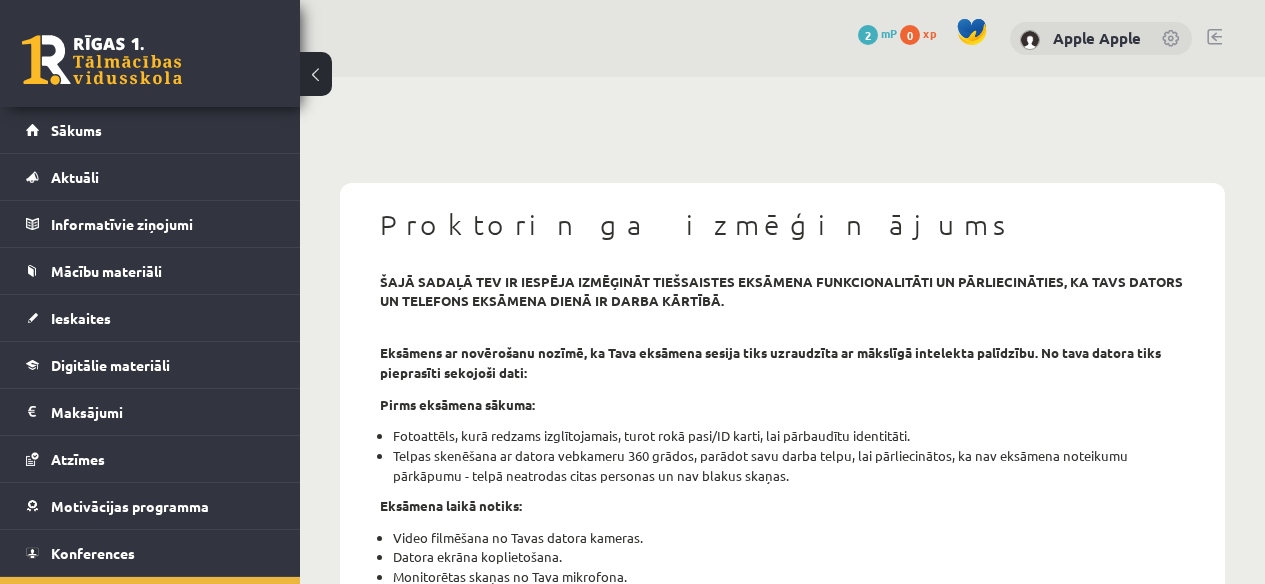 scroll, scrollTop: 0, scrollLeft: 0, axis: both 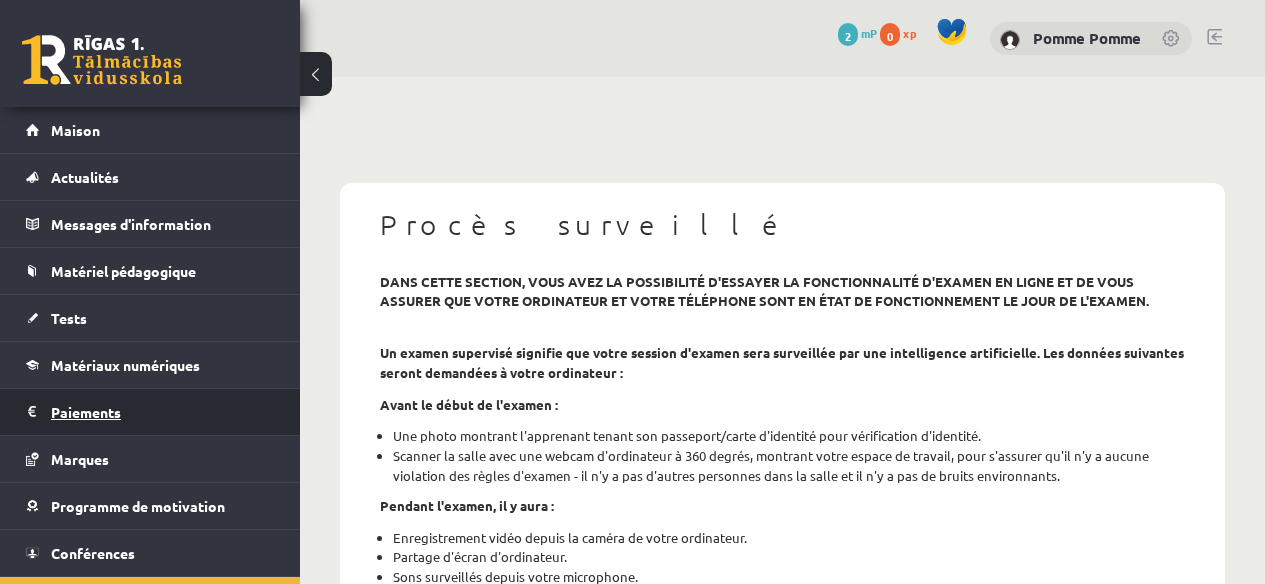 click on "Paiements" at bounding box center (86, 412) 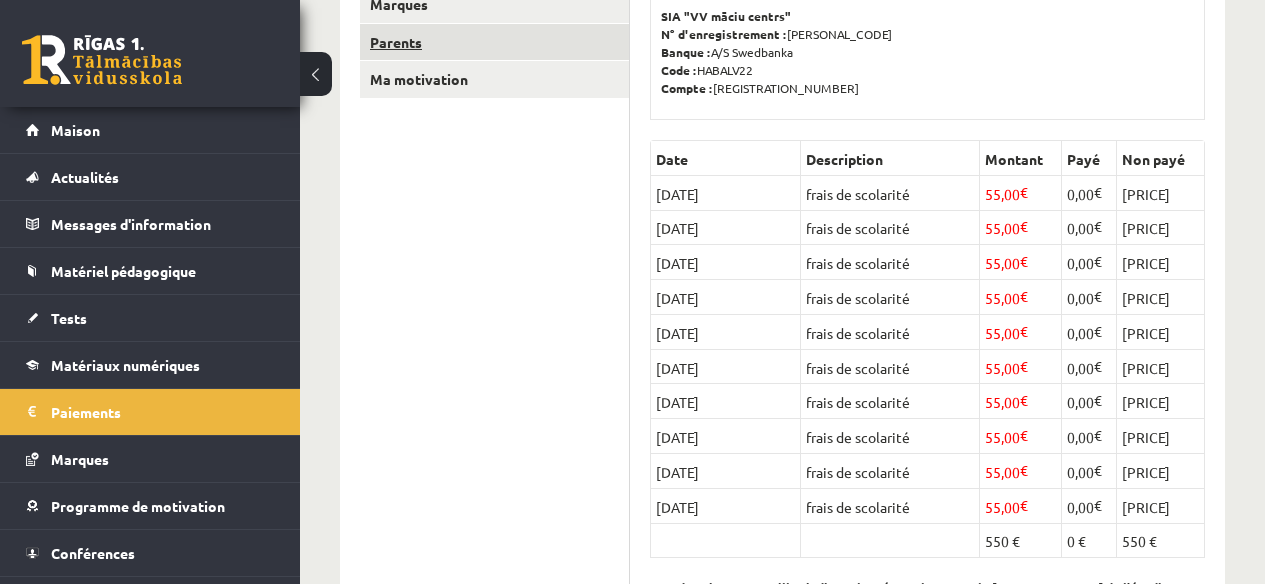 scroll, scrollTop: 432, scrollLeft: 0, axis: vertical 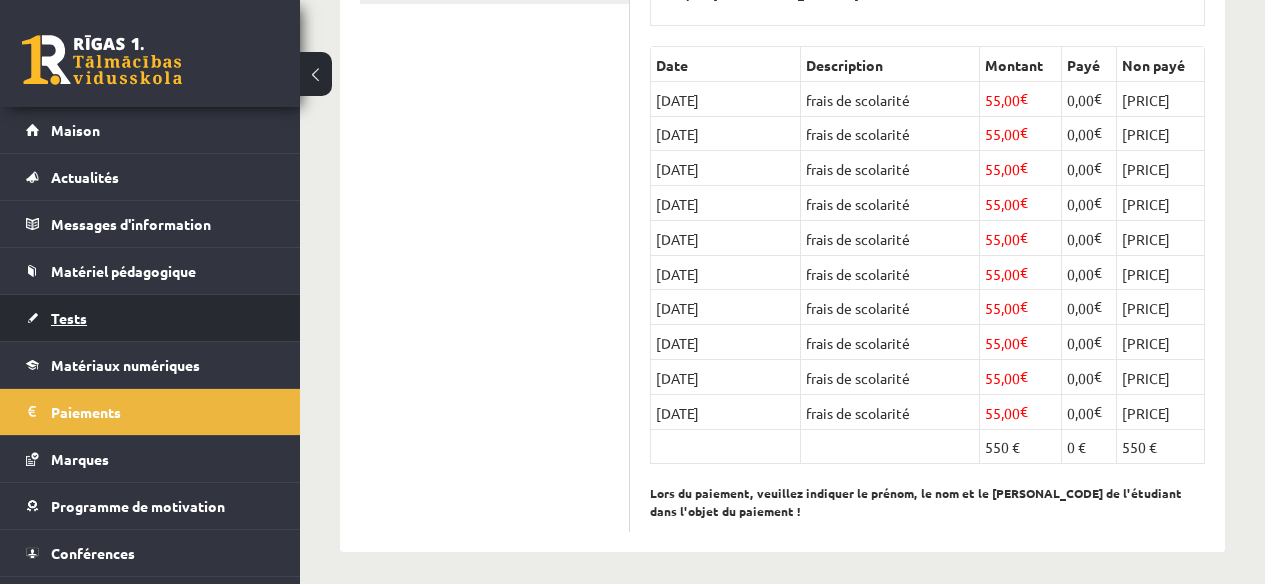click on "Tests" at bounding box center (69, 318) 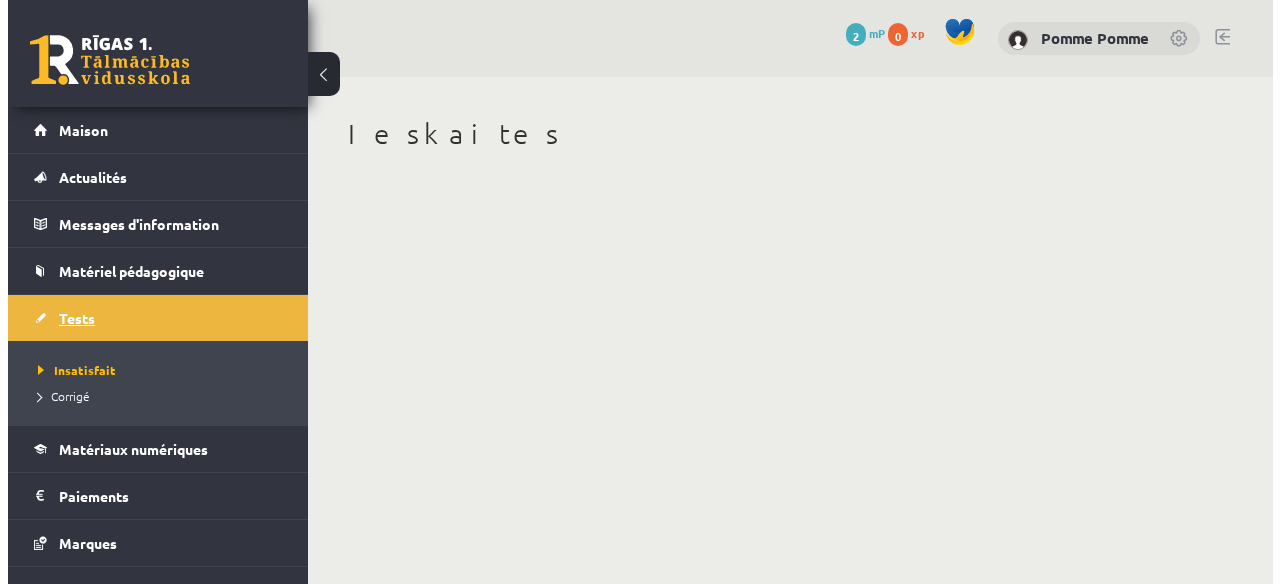 scroll, scrollTop: 0, scrollLeft: 0, axis: both 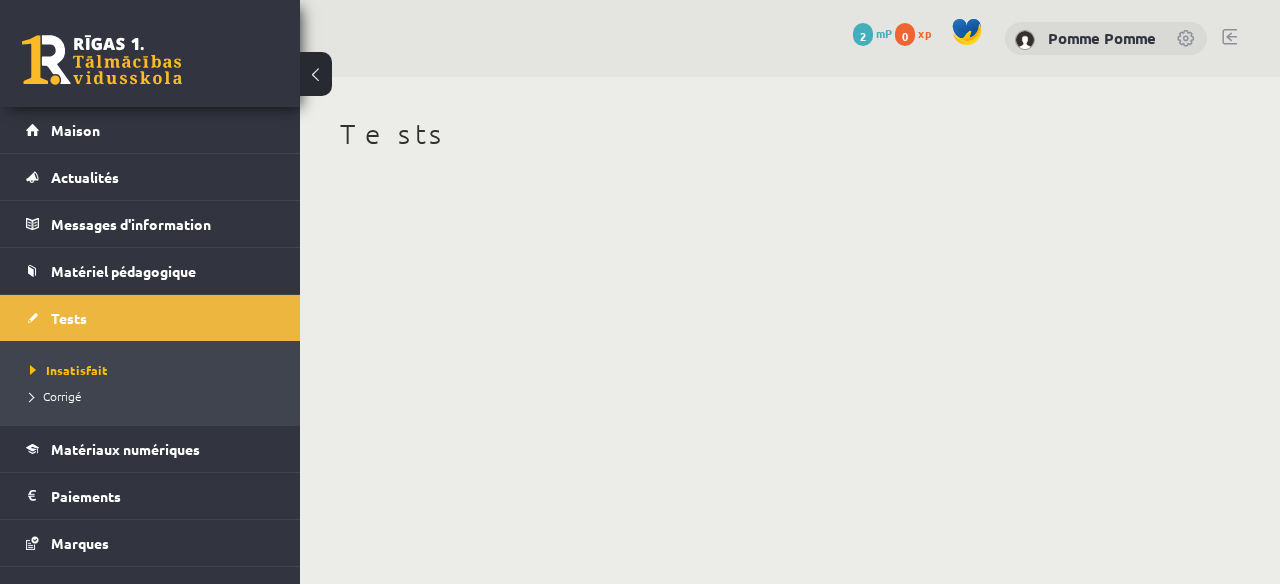 click at bounding box center [1187, 40] 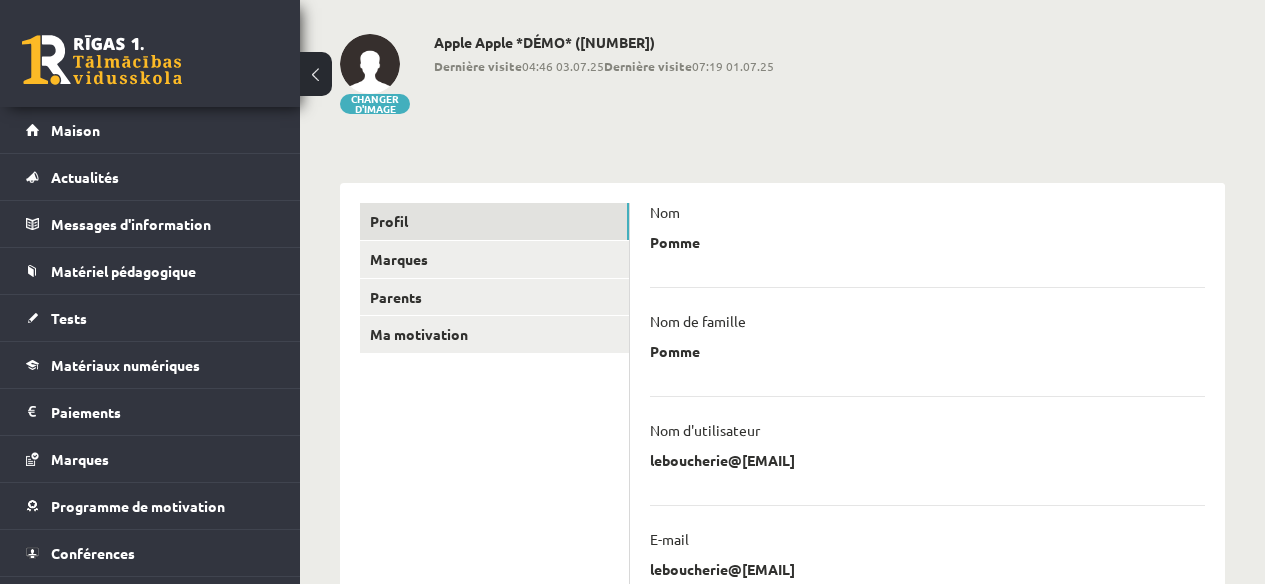 scroll, scrollTop: 102, scrollLeft: 0, axis: vertical 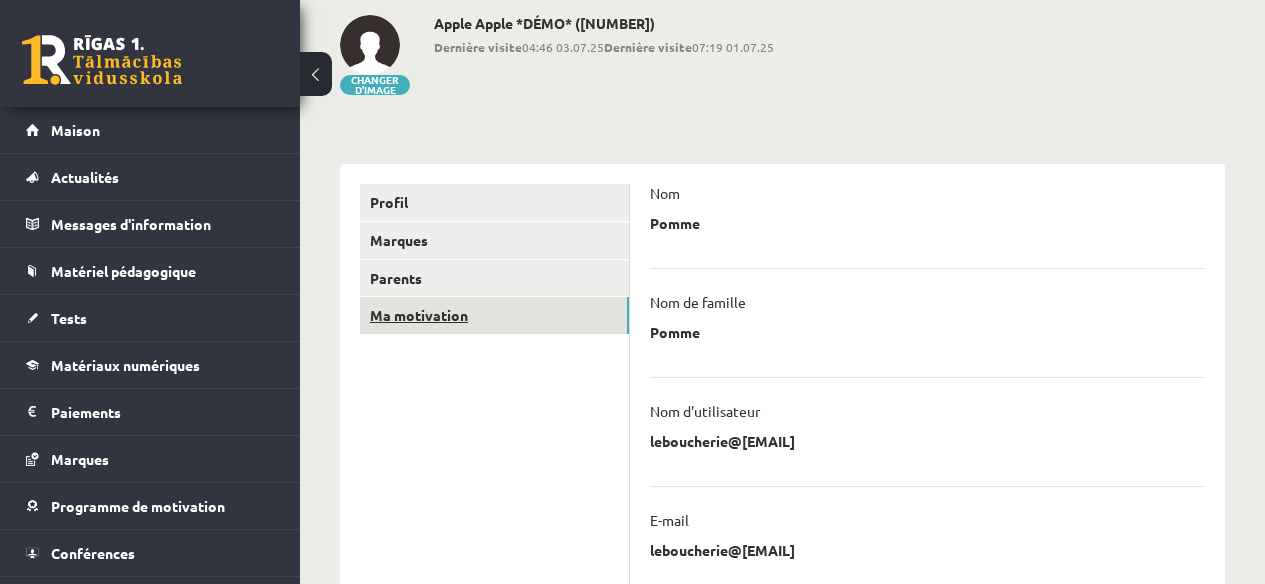 click on "Ma motivation" at bounding box center [494, 315] 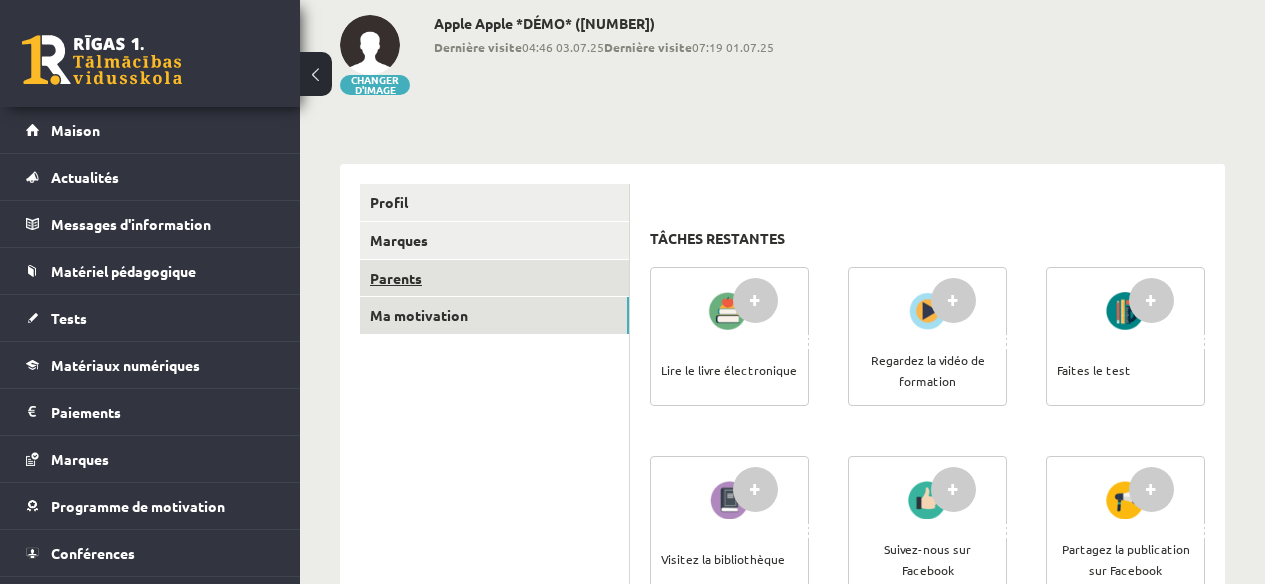 click on "Parents" at bounding box center [494, 278] 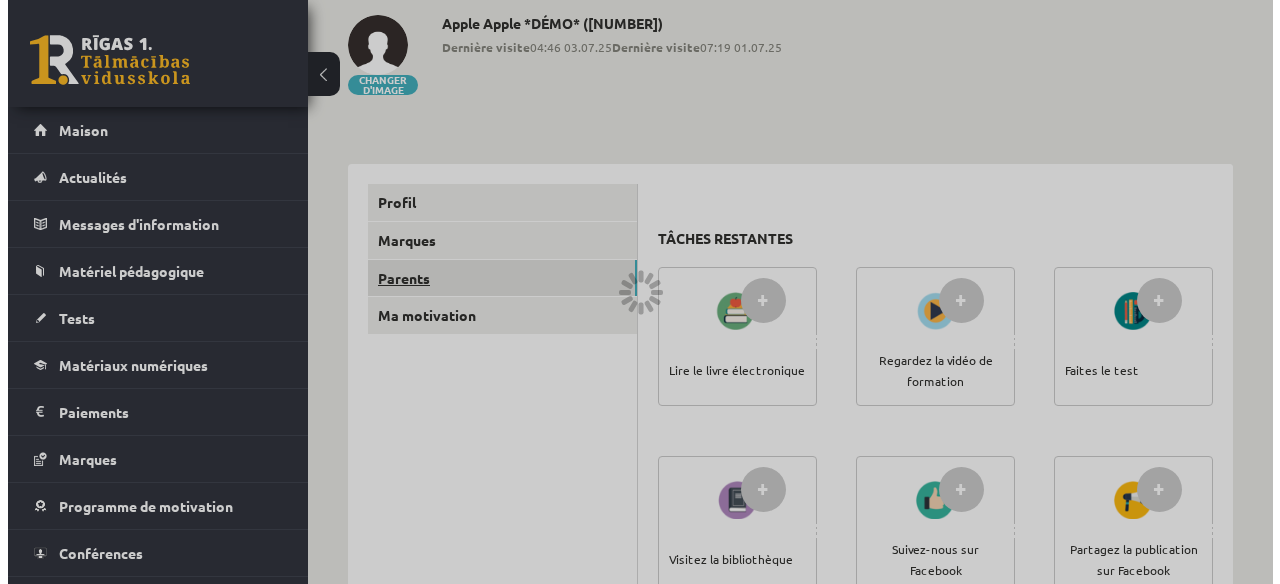 scroll, scrollTop: 0, scrollLeft: 0, axis: both 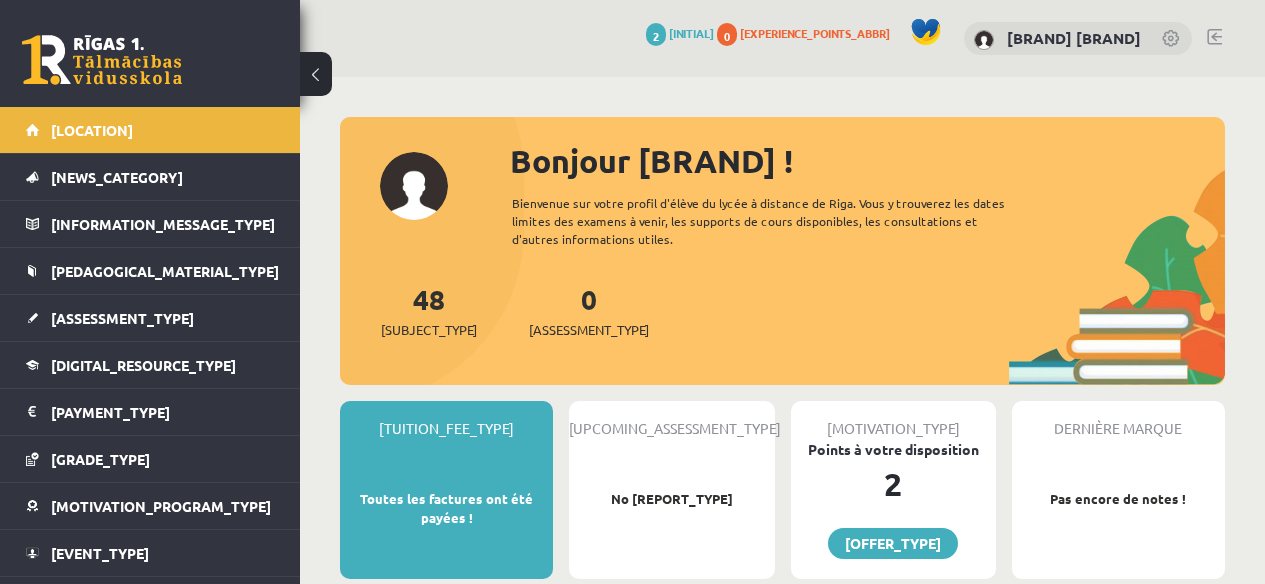 click on "Bonjour [BRAND] !
Bienvenue sur votre profil d'élève du lycée à distance de Riga. Vous y trouverez les dates limites des examens à venir, les supports de cours disponibles, les consultations et d'autres informations utiles.
48
Sujets
0
Tests
Frais de scolarité
Toutes les factures ont été payées !
Prochain test
Aucun rapport n'a encore été ajouté !
Motivation
Points à votre disposition
2
Offres
Dernière marque
Pas encore de notes !
Programme d'études *DÉMO*
langue anglaise
Pas encore de tags
Anglais II
Pas encore de tags
Biologie
Pas encore de tags
Biologie II
Pas encore de tags
Sciences naturelles
Pas encore de tags
Ordinateurs
Pas encore de tags" at bounding box center [782, 1741] 